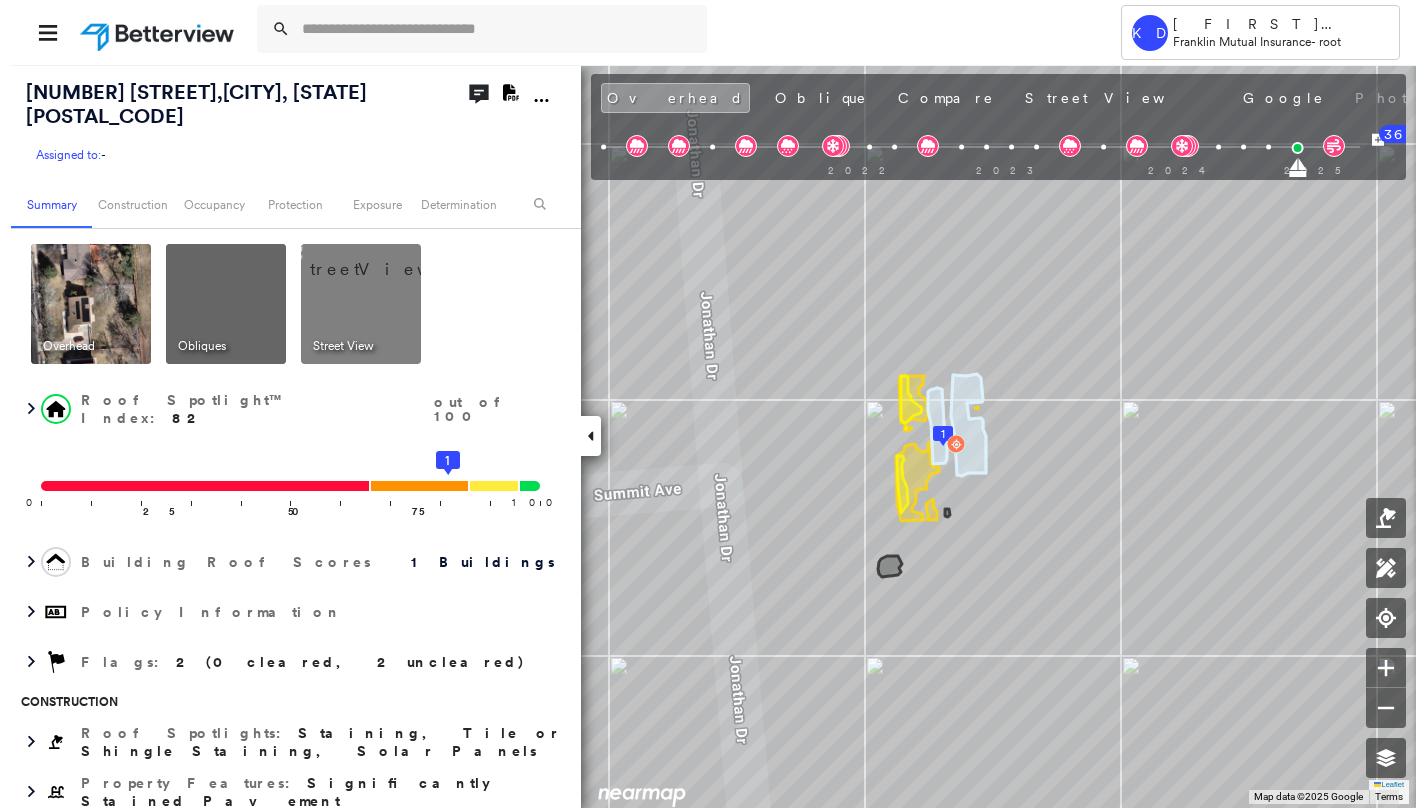 scroll, scrollTop: 0, scrollLeft: 0, axis: both 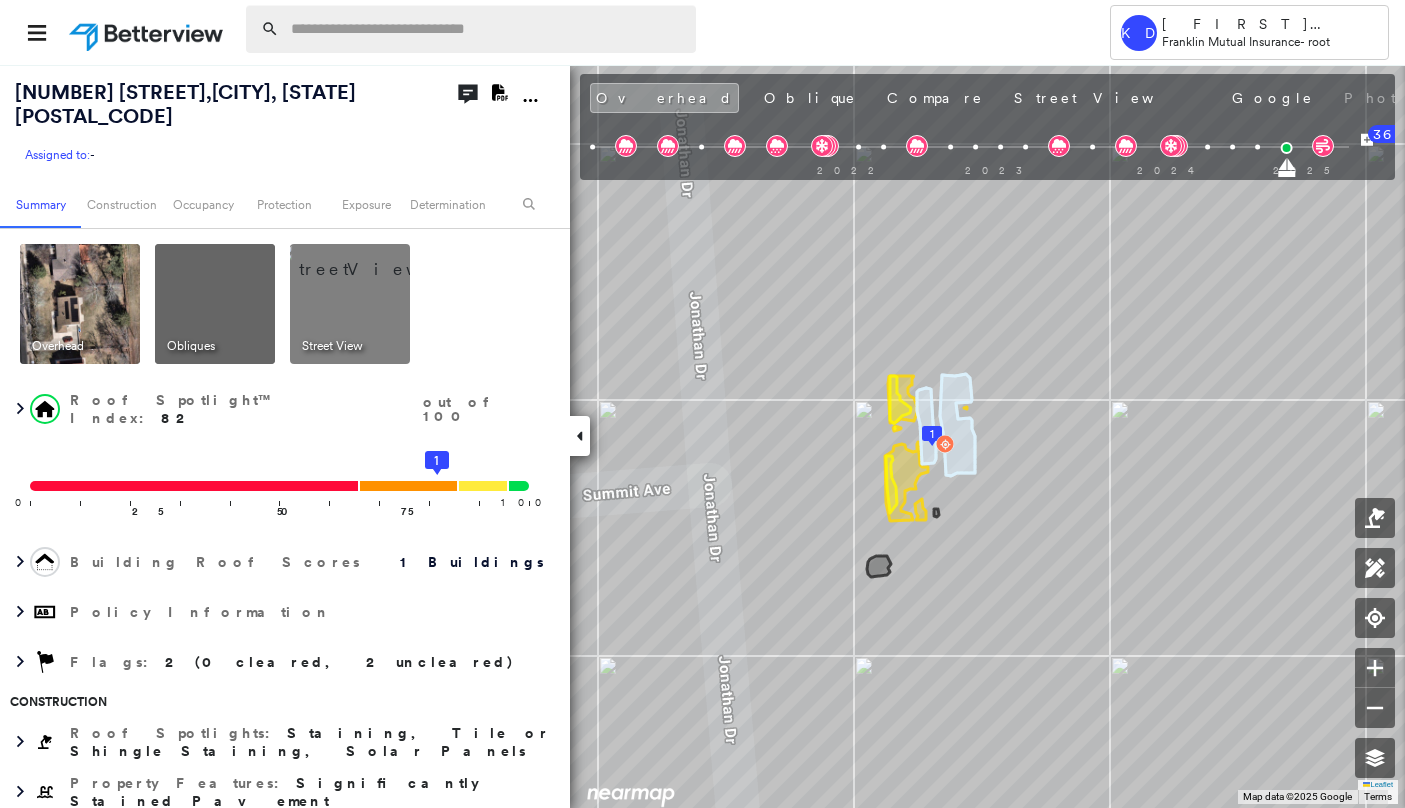 click at bounding box center [487, 29] 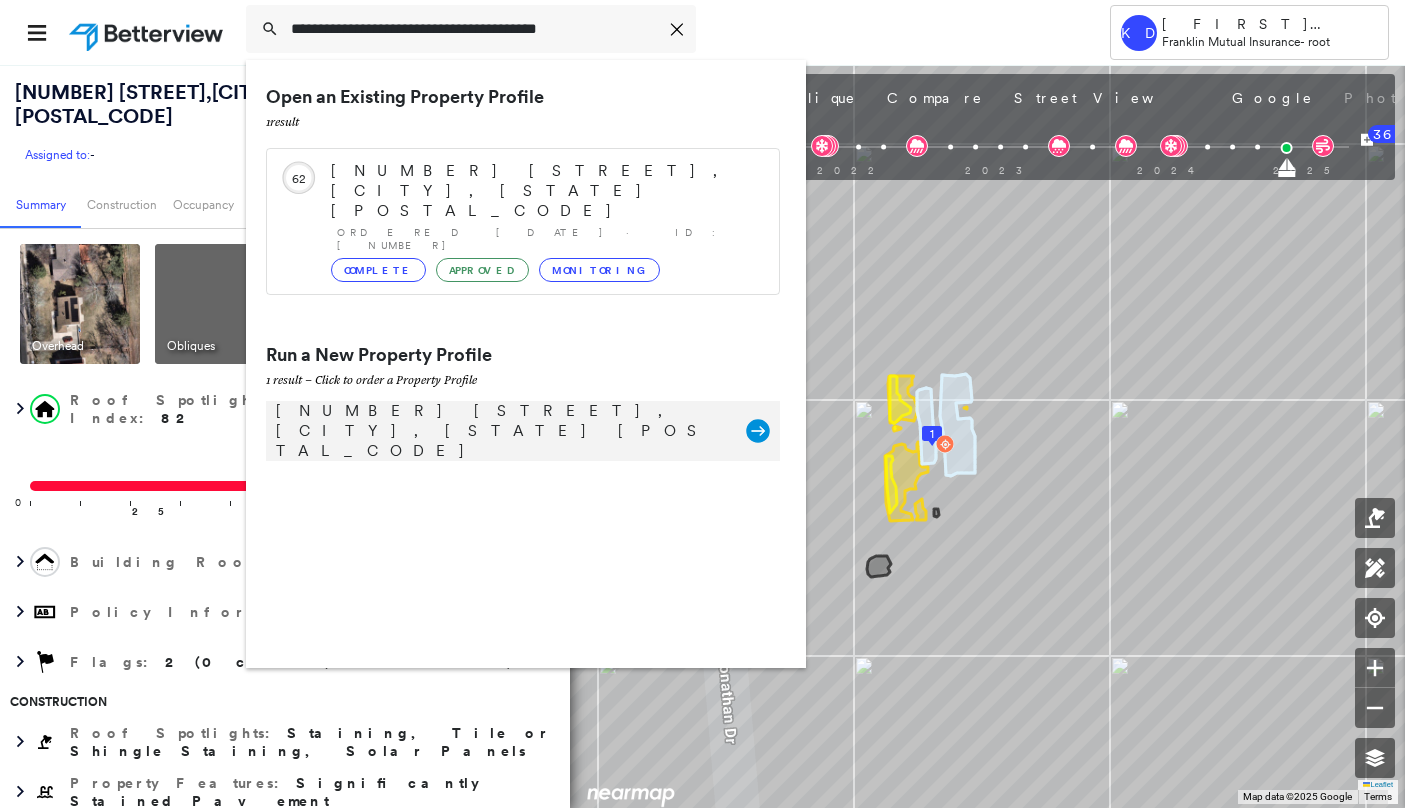 type on "**********" 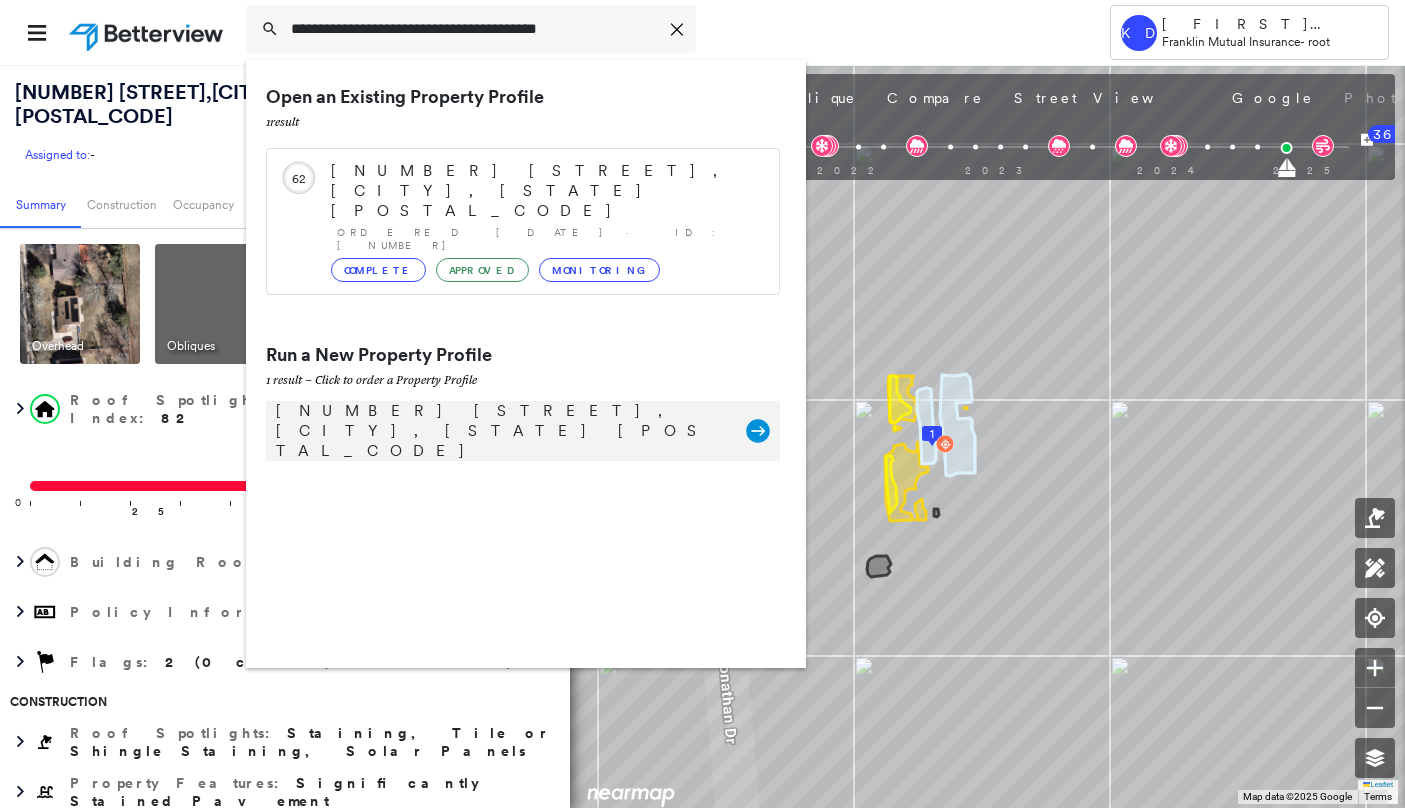 click on "[NUMBER] [STREET], [CITY], [STATE] [POSTAL_CODE] Group Created with Sketch." at bounding box center [523, 431] 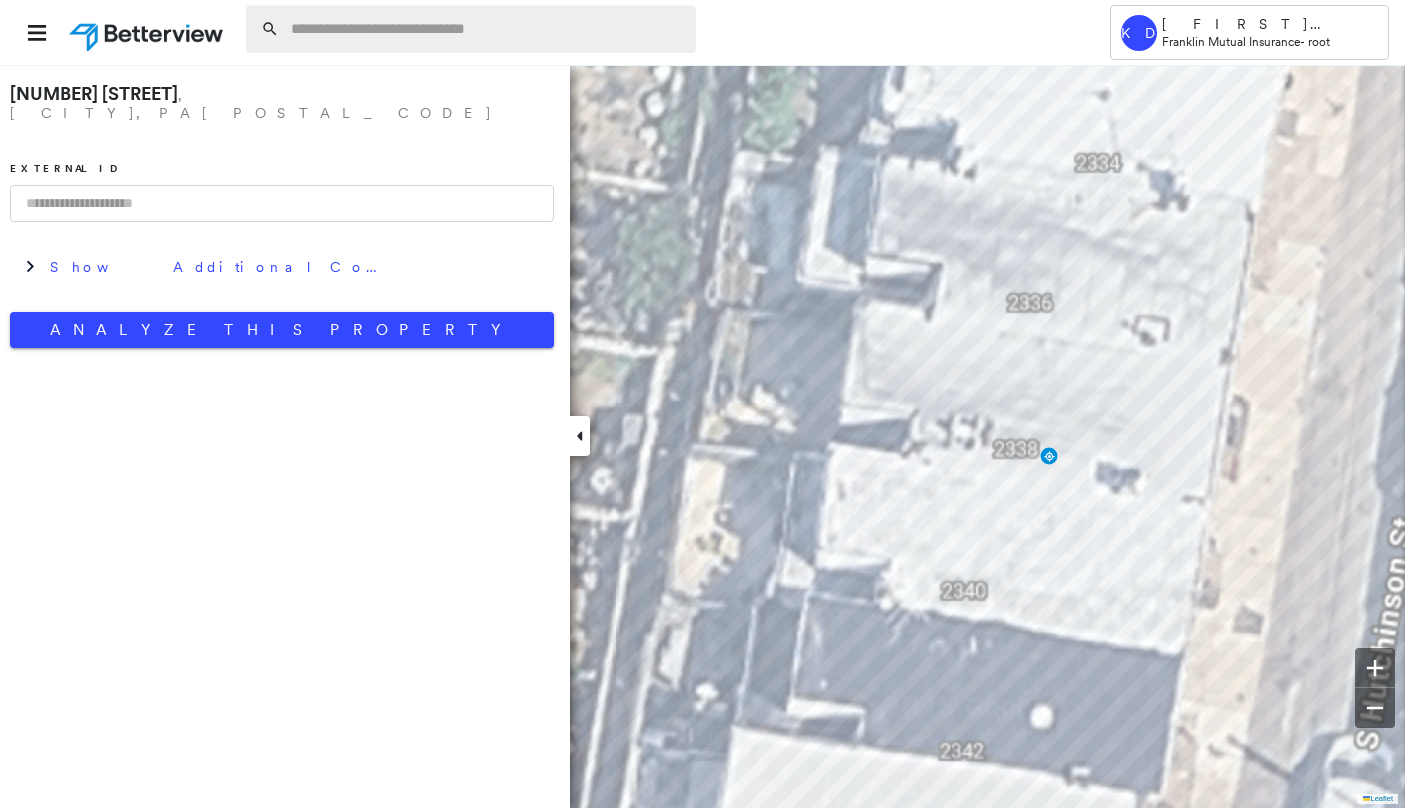 click at bounding box center [487, 29] 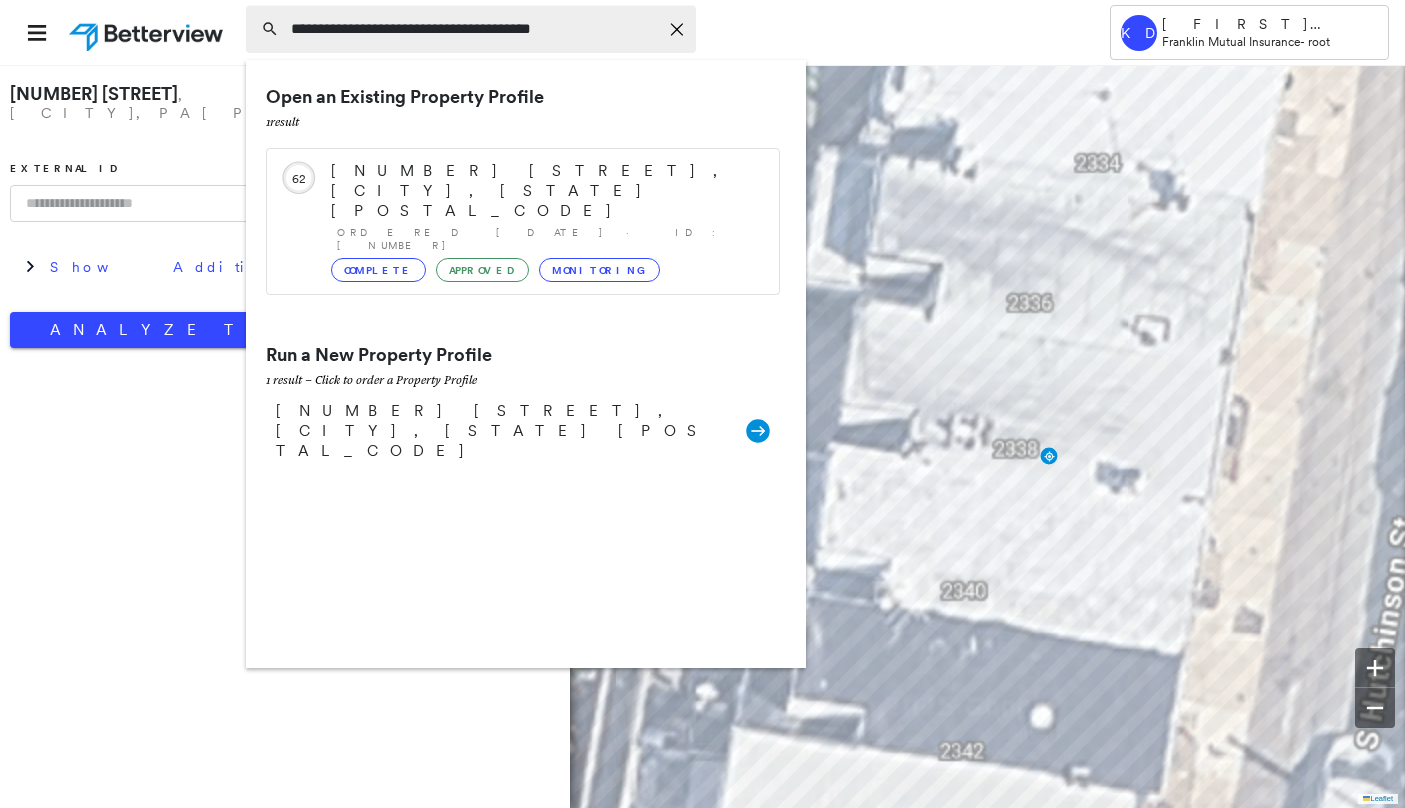 type on "**********" 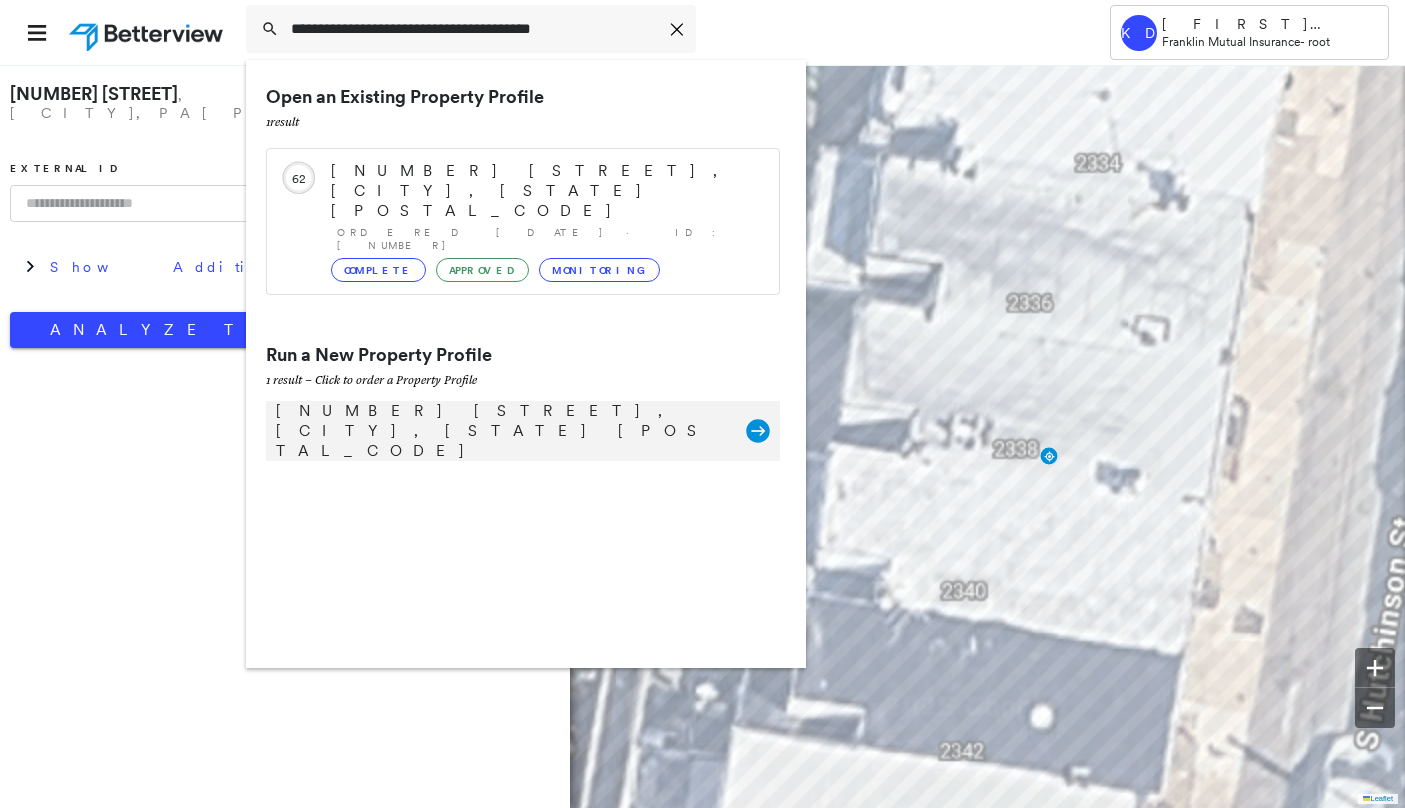 click on "[NUMBER] [STREET], [CITY], [STATE] [POSTAL_CODE]" at bounding box center [501, 431] 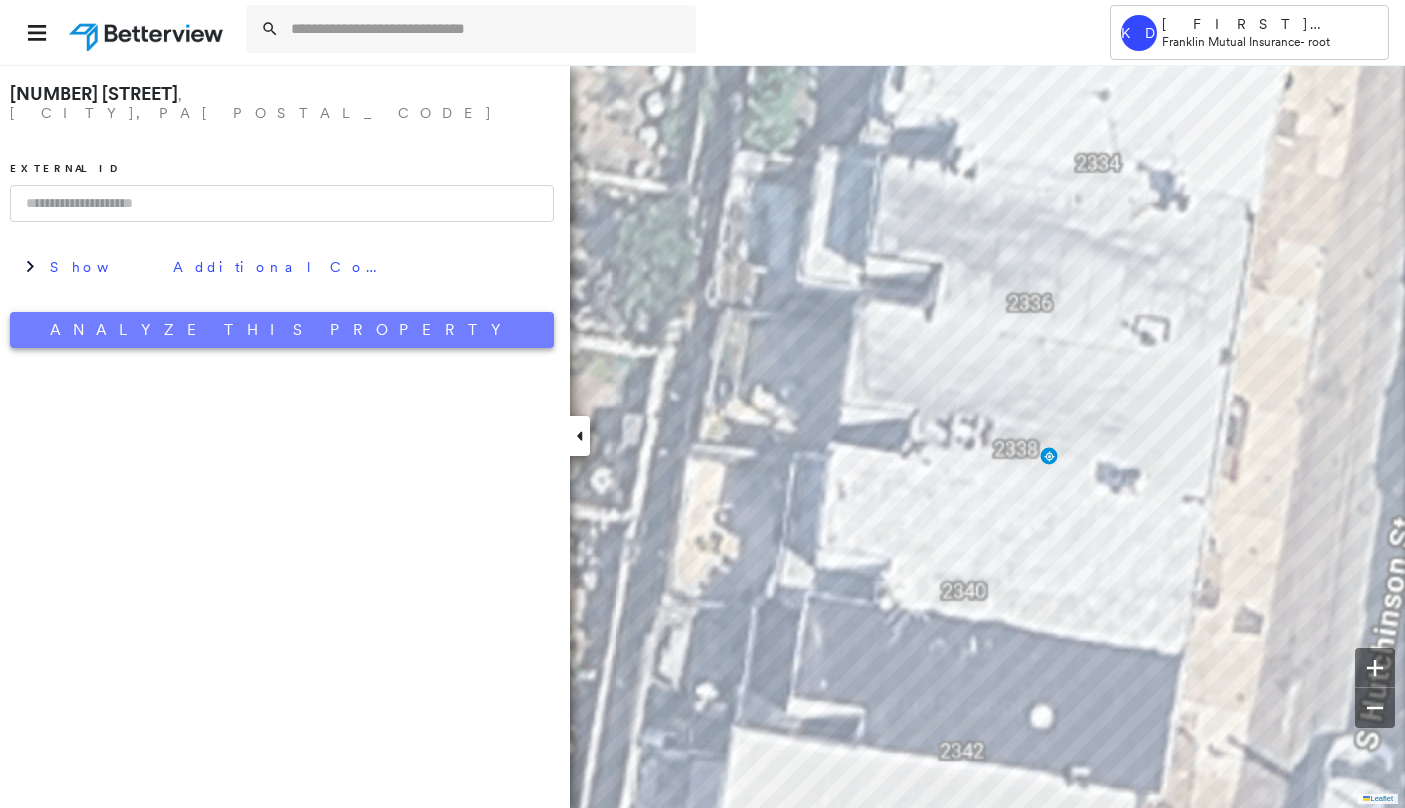 click on "Analyze This Property" at bounding box center [282, 330] 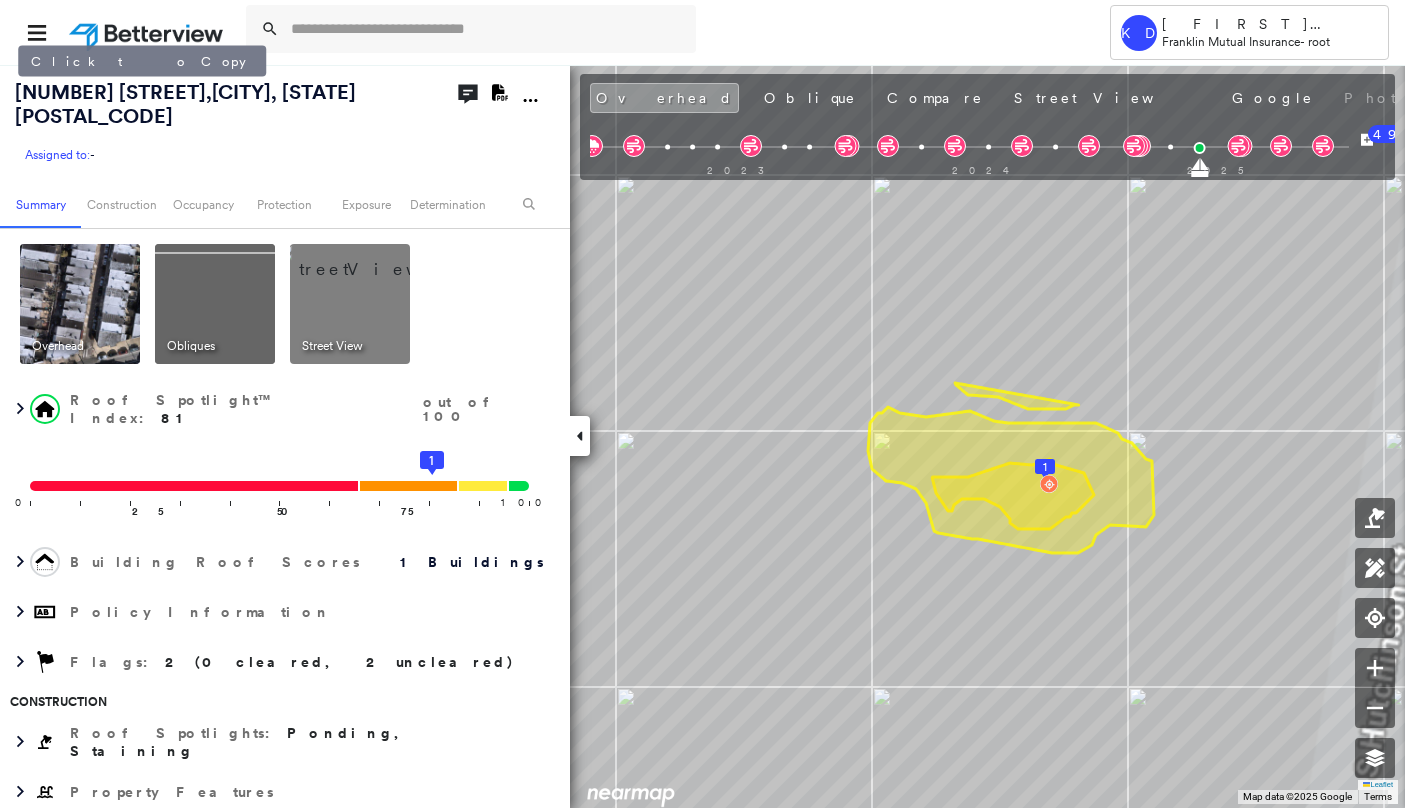 click on "[NUMBER] [STREET] ,  [CITY], [STATE] [POSTAL_CODE]" at bounding box center [185, 104] 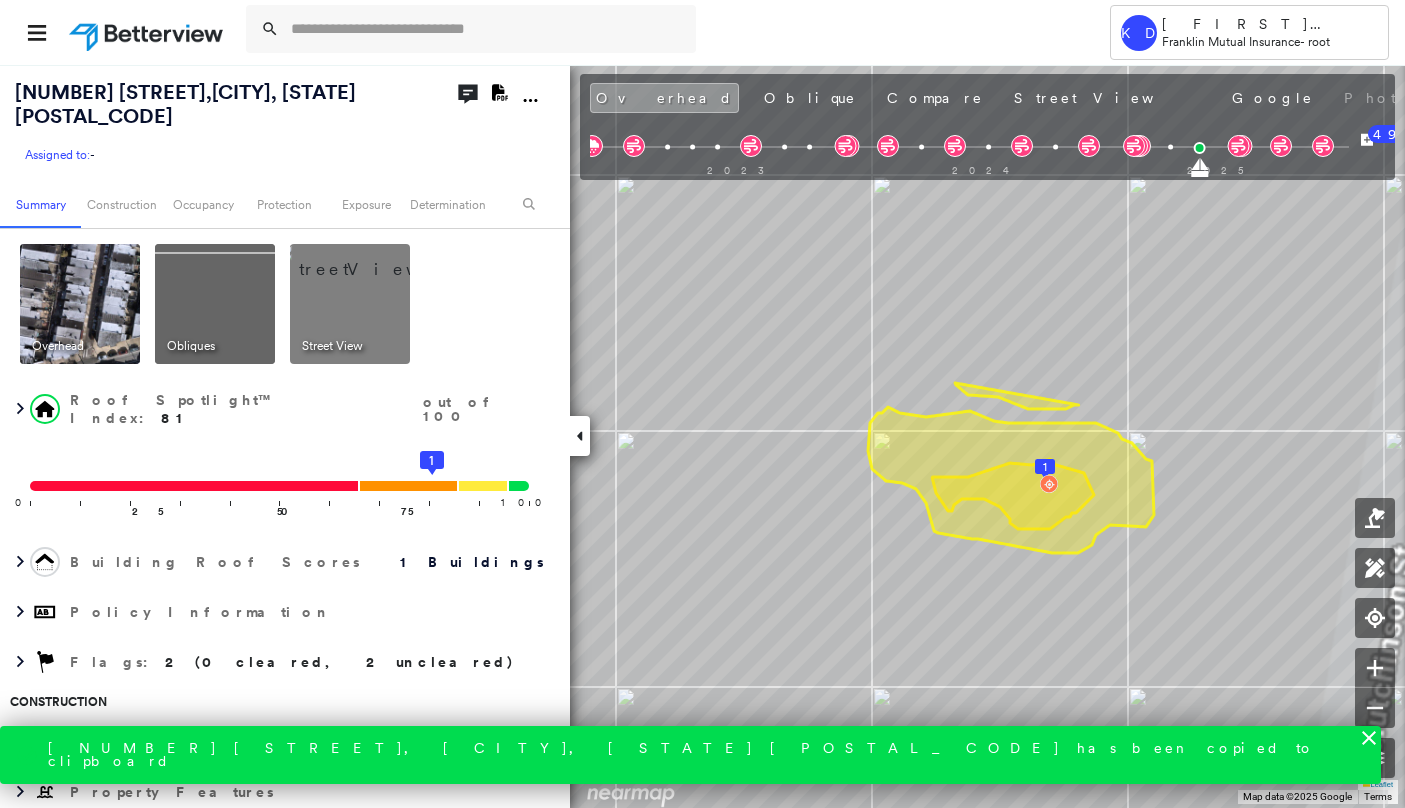 drag, startPoint x: 16, startPoint y: 91, endPoint x: 431, endPoint y: 78, distance: 415.20355 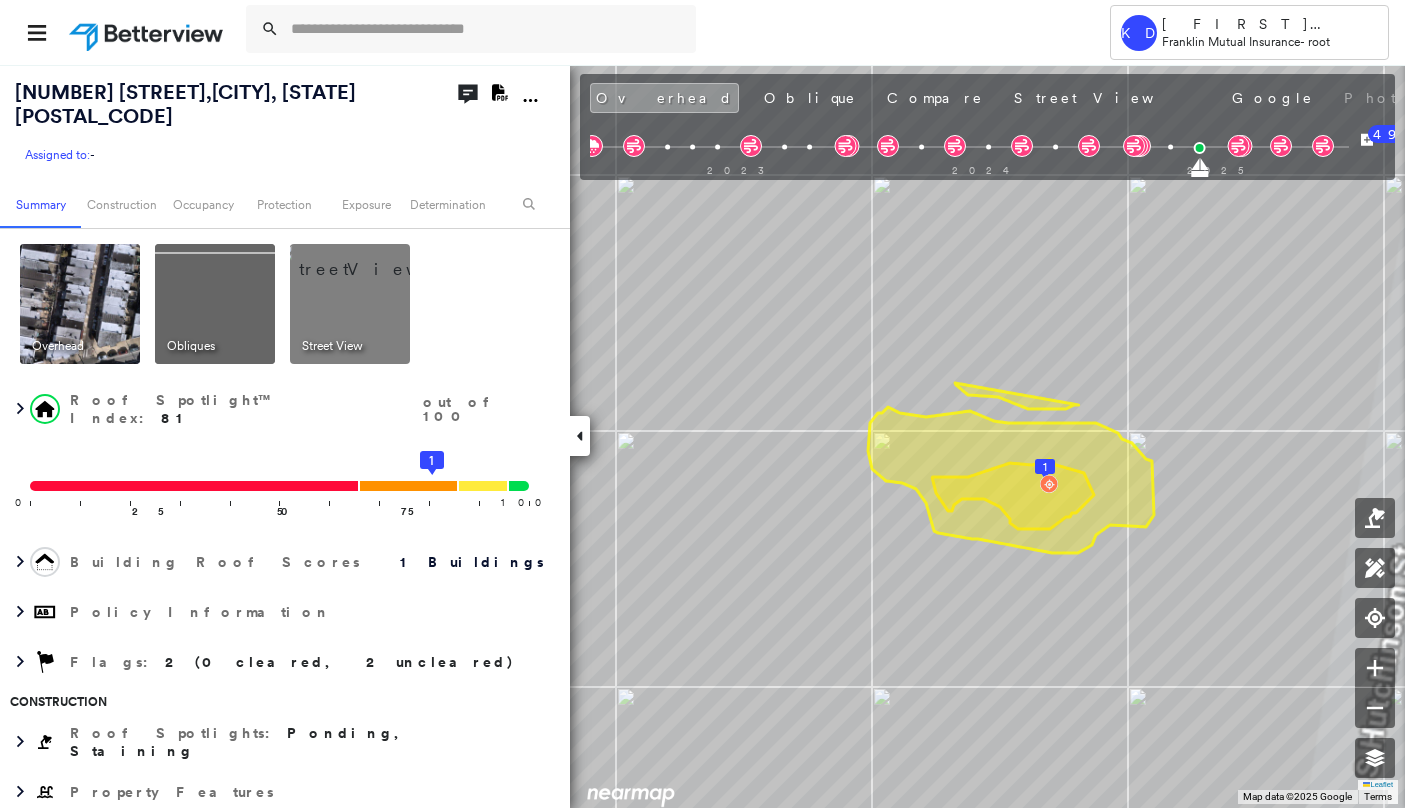 click at bounding box center (374, 259) 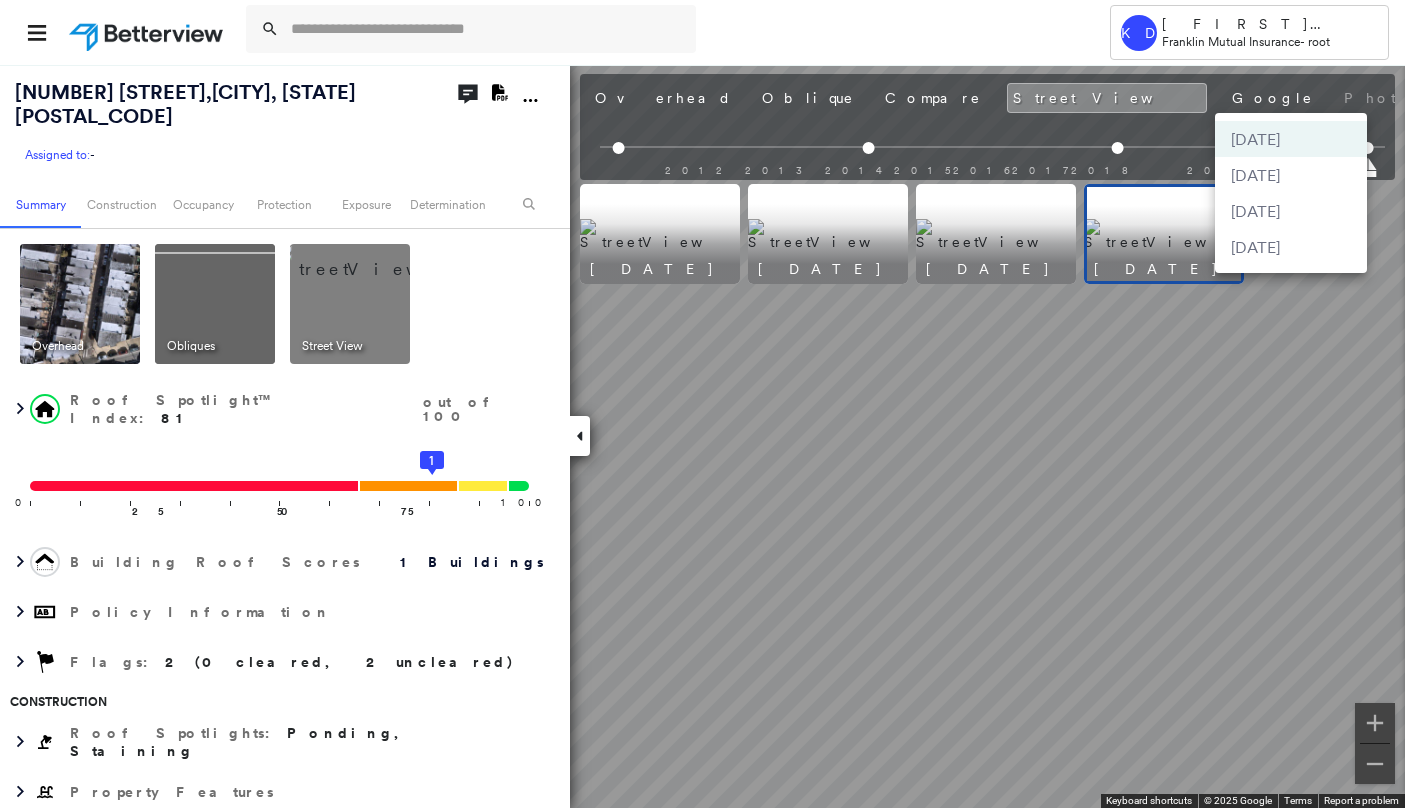 click on "Tower KD [LAST] [LAST] [COMPANY]  -   root [NUMBER] [STREET],  [CITY], [STATE] [POSTAL_CODE] Assigned to:  - Assigned to:  - Assigned to:  - Open Comments Download PDF Report Summary Construction Occupancy Protection Exposure Determination Overhead Obliques Street View Roof Spotlight™ Index :  81 out of 100 0 100 25 50 75 1 Building Roof Scores 1 Buildings Policy Information Flags :  2 (0 cleared, 2 uncleared) Construction Roof Spotlights :  Ponding, Staining Property Features Roof Size & Shape :  1 building  - Flat | Built-Up BuildZoom - Building Permit Data and Analysis Occupancy Place Detail Protection Exposure FEMA Risk Index Wind Additional Perils Determination Flags :  2 (0 cleared, 2 uncleared) Uncleared Flags (2) Cleared Flags  (0) LOW Low Priority Flagged [DATE] Clear POND Ponding Flagged [DATE] Clear Action Taken New Entry History Quote/New Business Terms & Conditions Added ACV Endorsement Added Cosmetic Endorsement Inspection/Loss Control Onsite Inspection Ordered General" at bounding box center (702, 404) 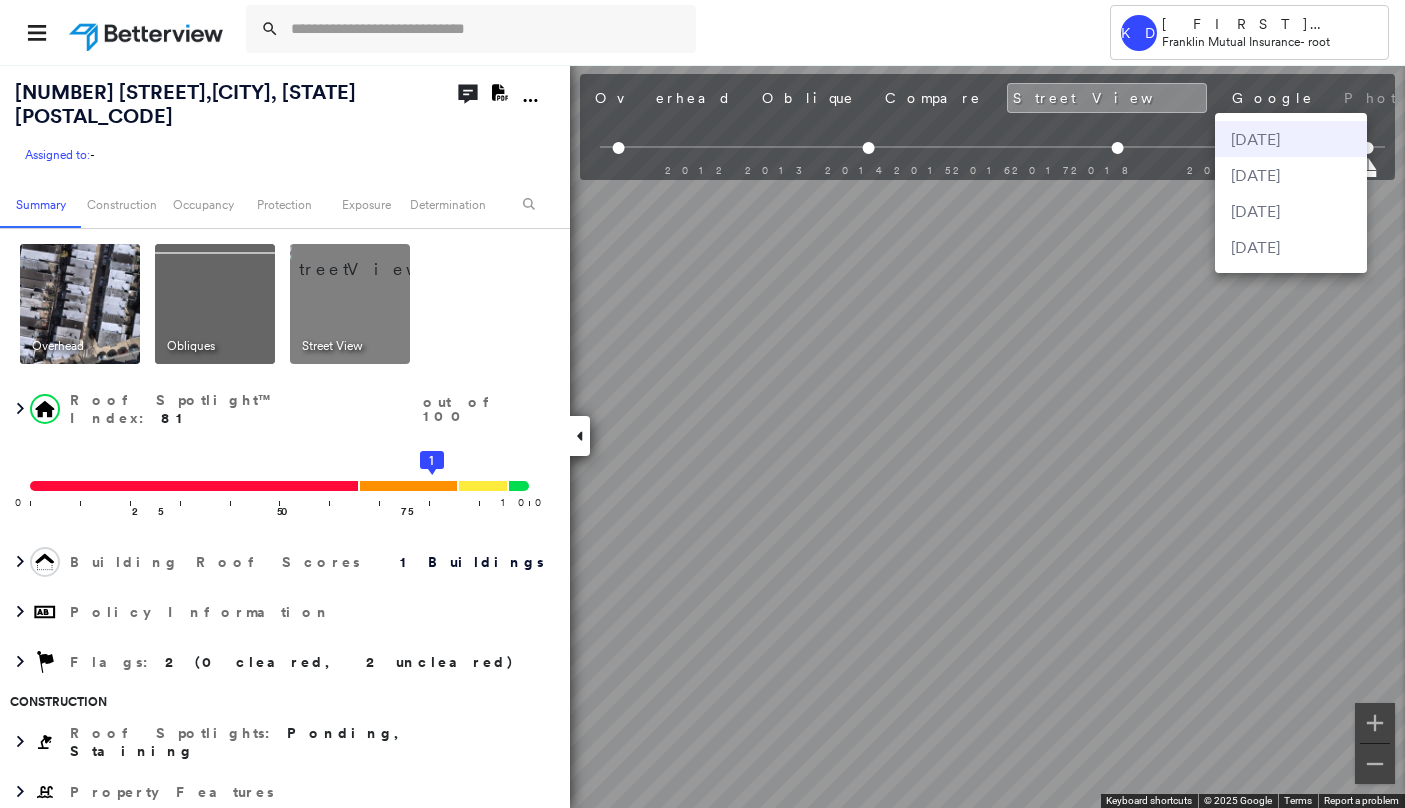 click on "[DATE]" at bounding box center [1255, 139] 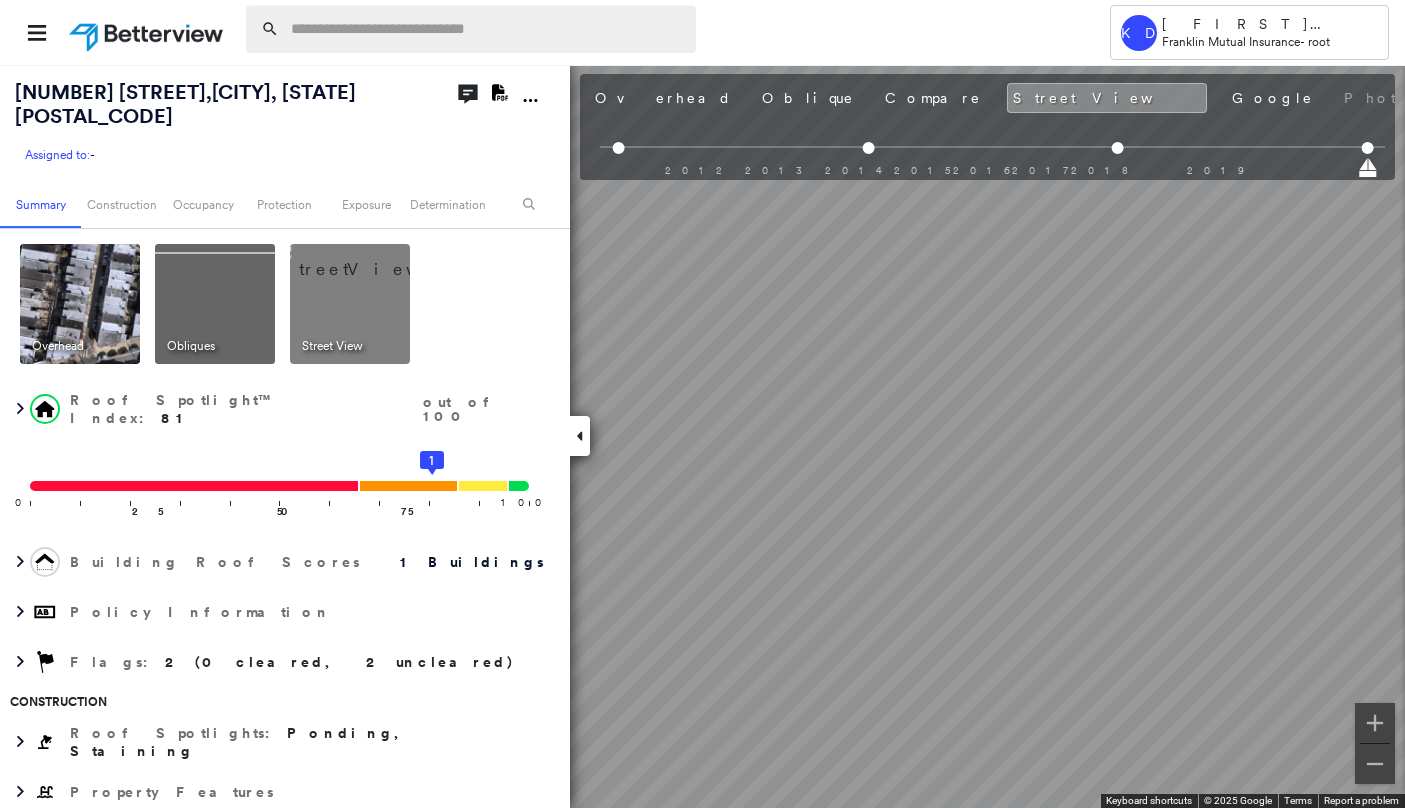 click at bounding box center (487, 29) 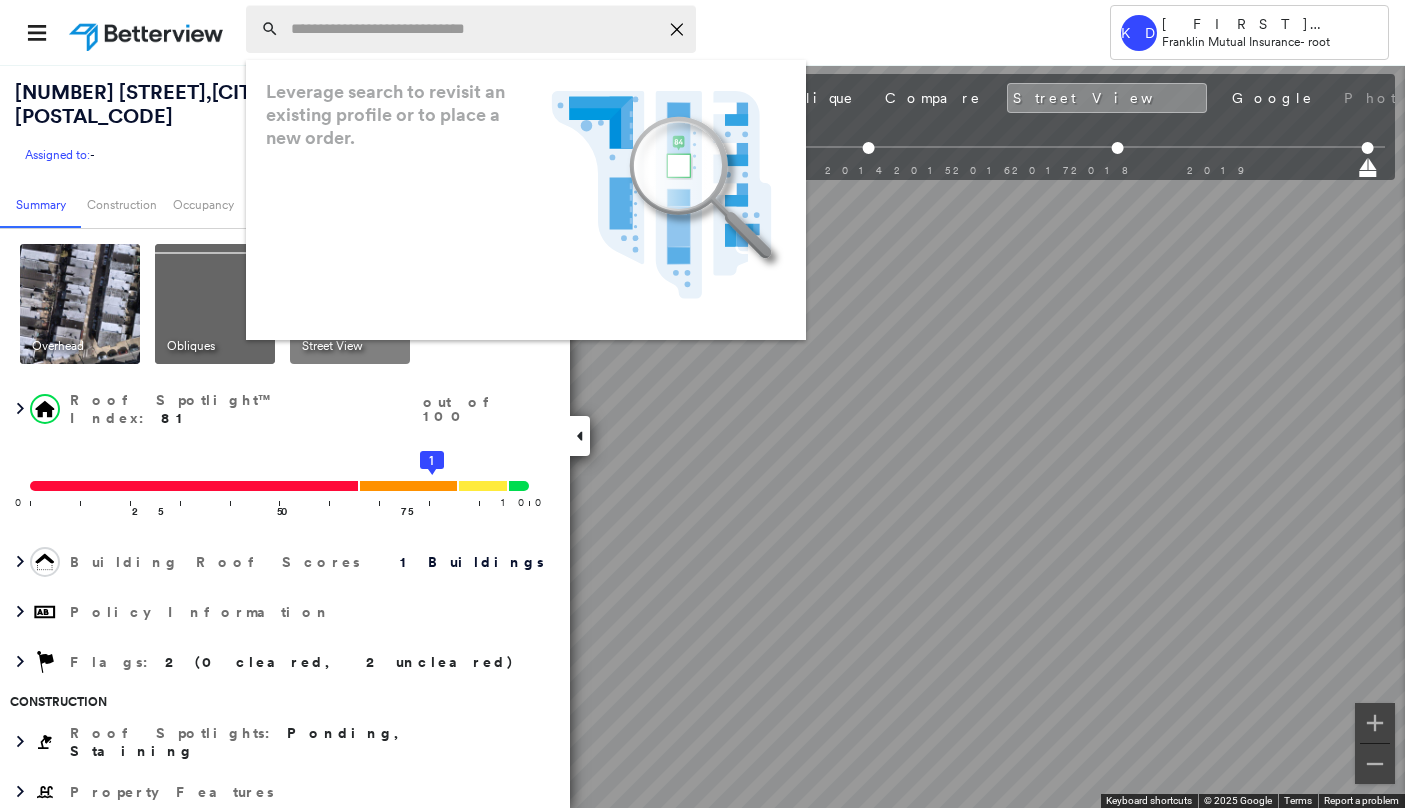paste on "**********" 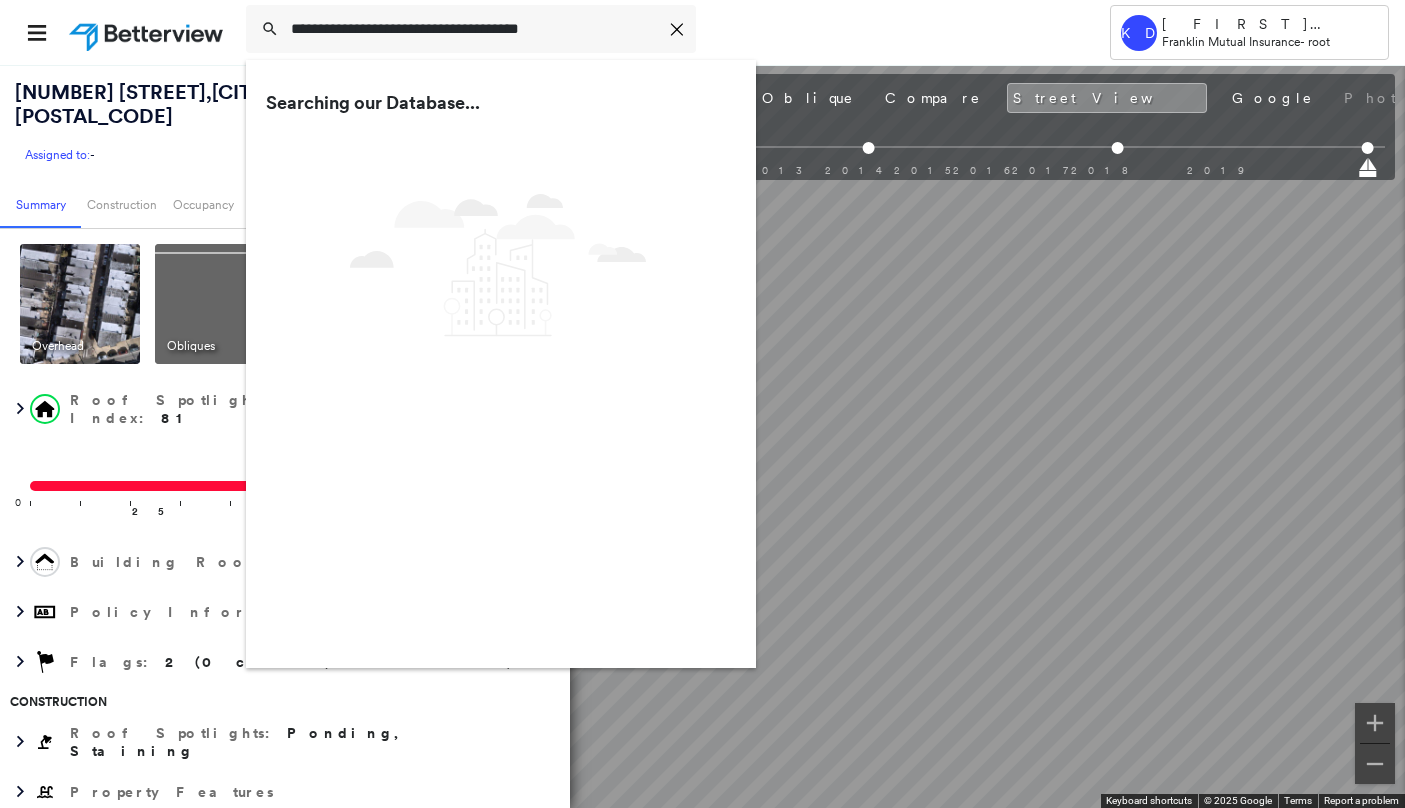 type on "**********" 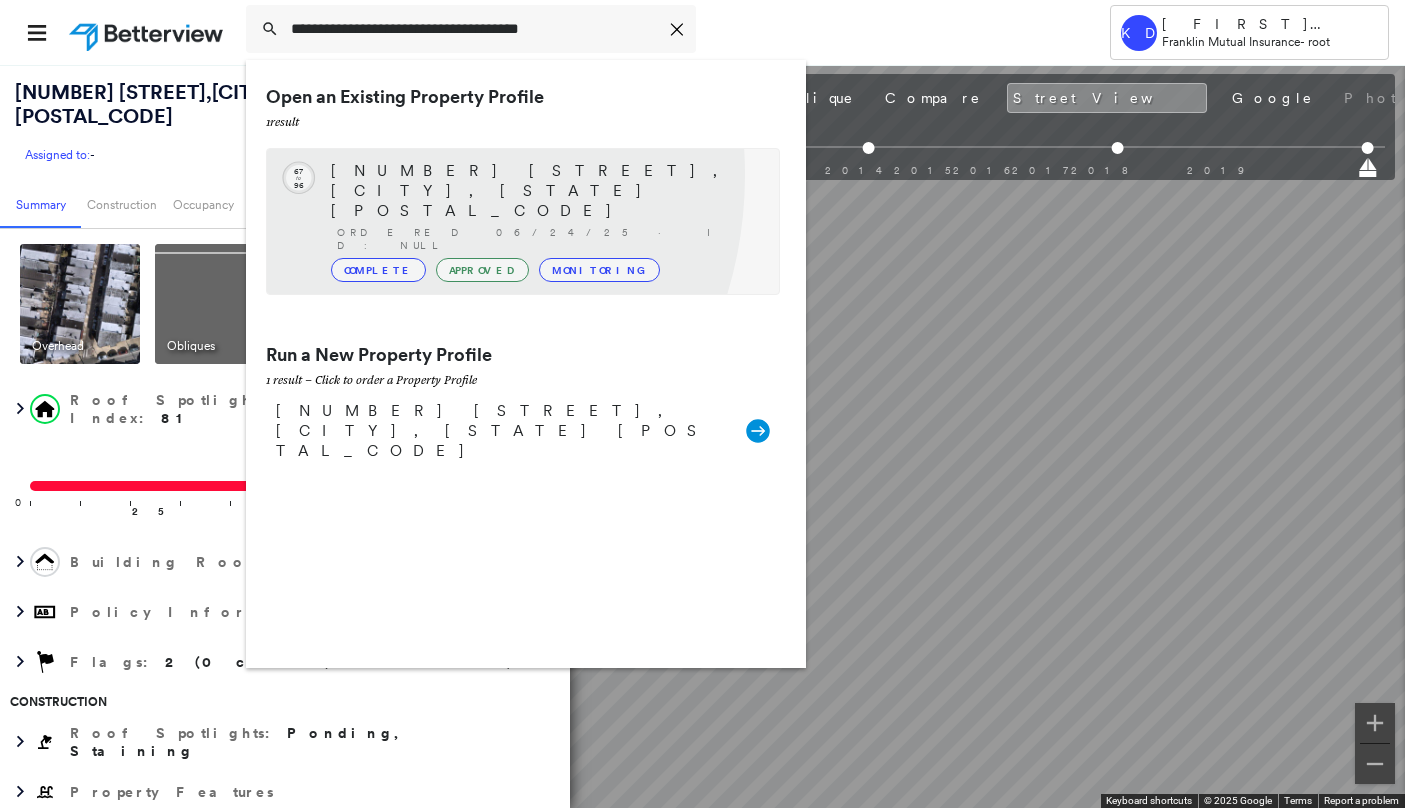 click on "[NUMBER] [STREET], [CITY], [STATE] [POSTAL_CODE]" at bounding box center [545, 191] 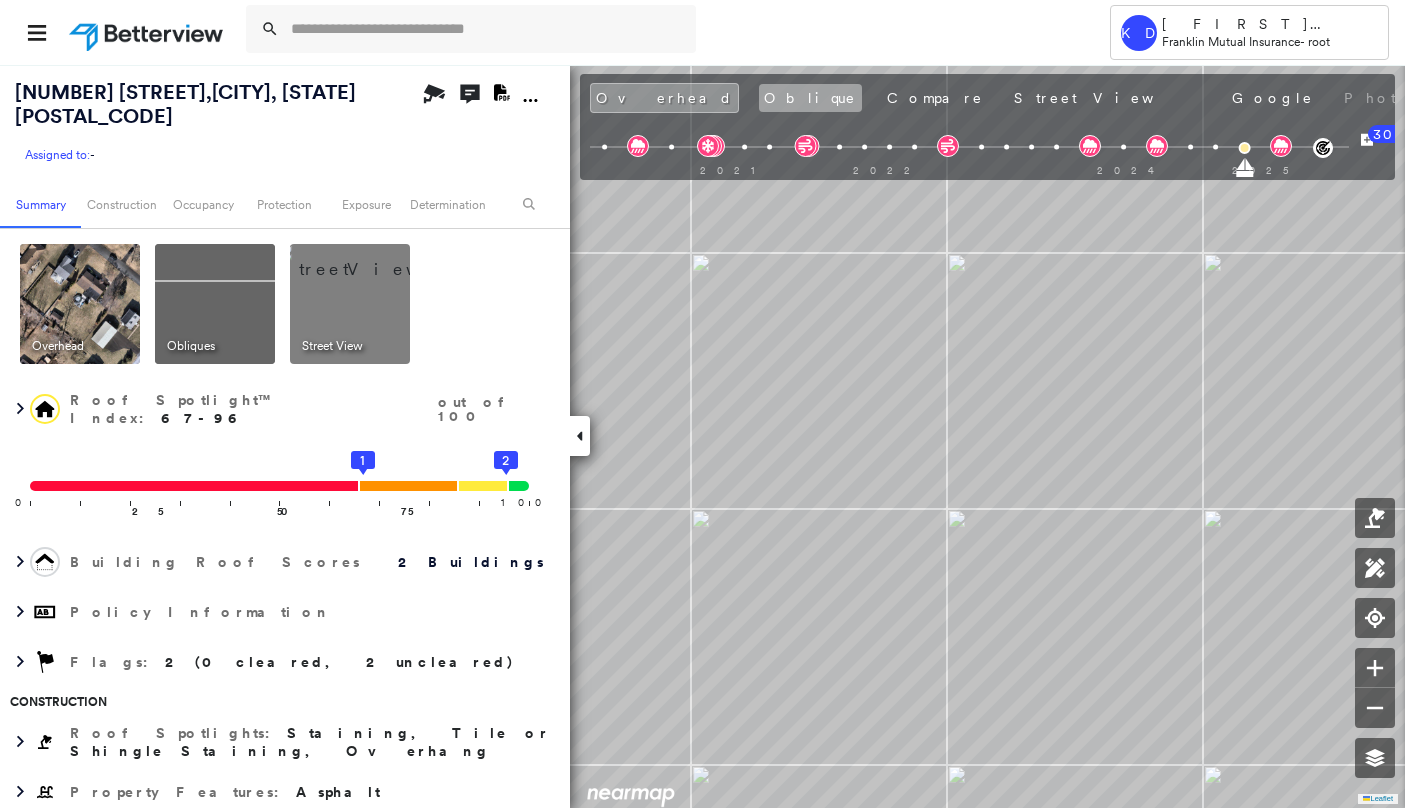 click on "Oblique" at bounding box center (810, 98) 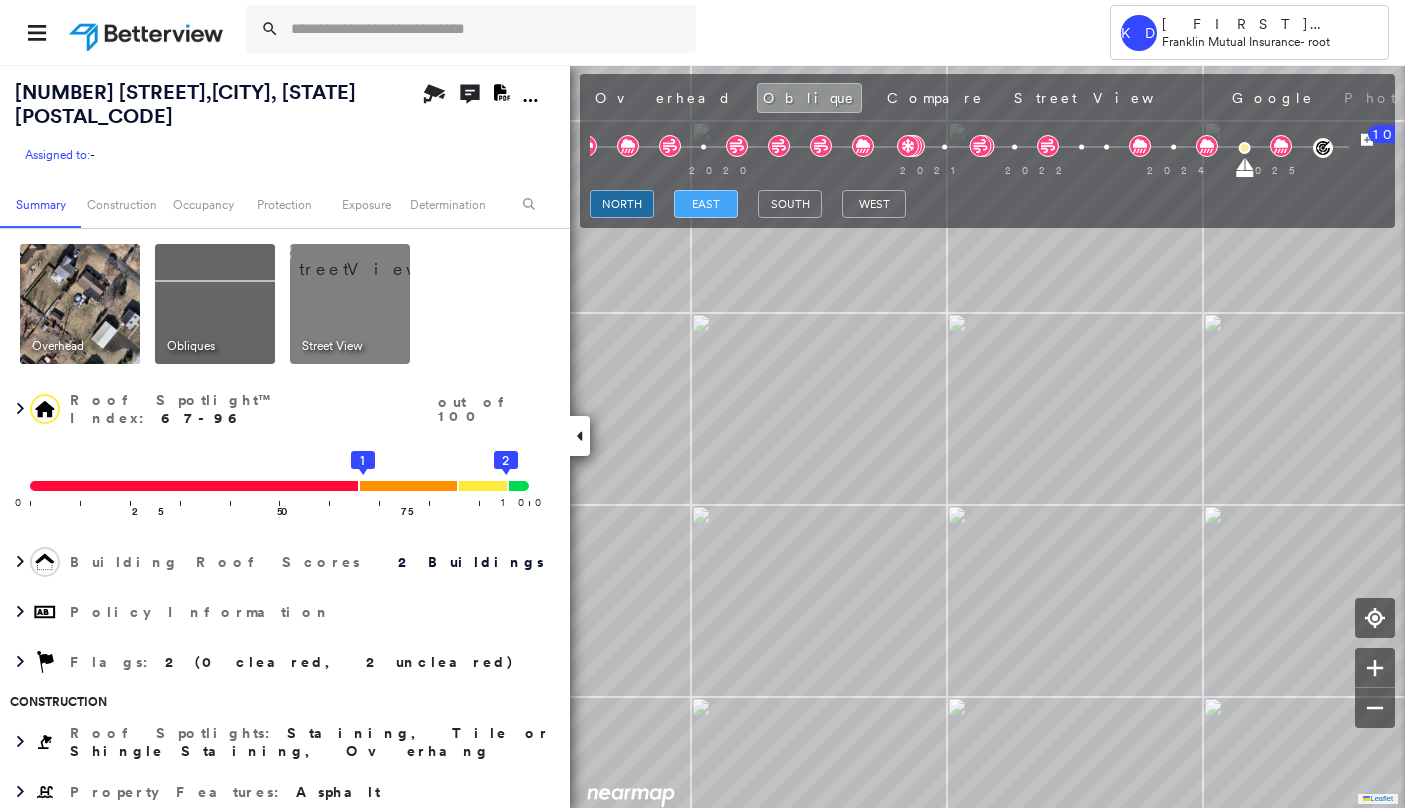 click on "east" at bounding box center [706, 204] 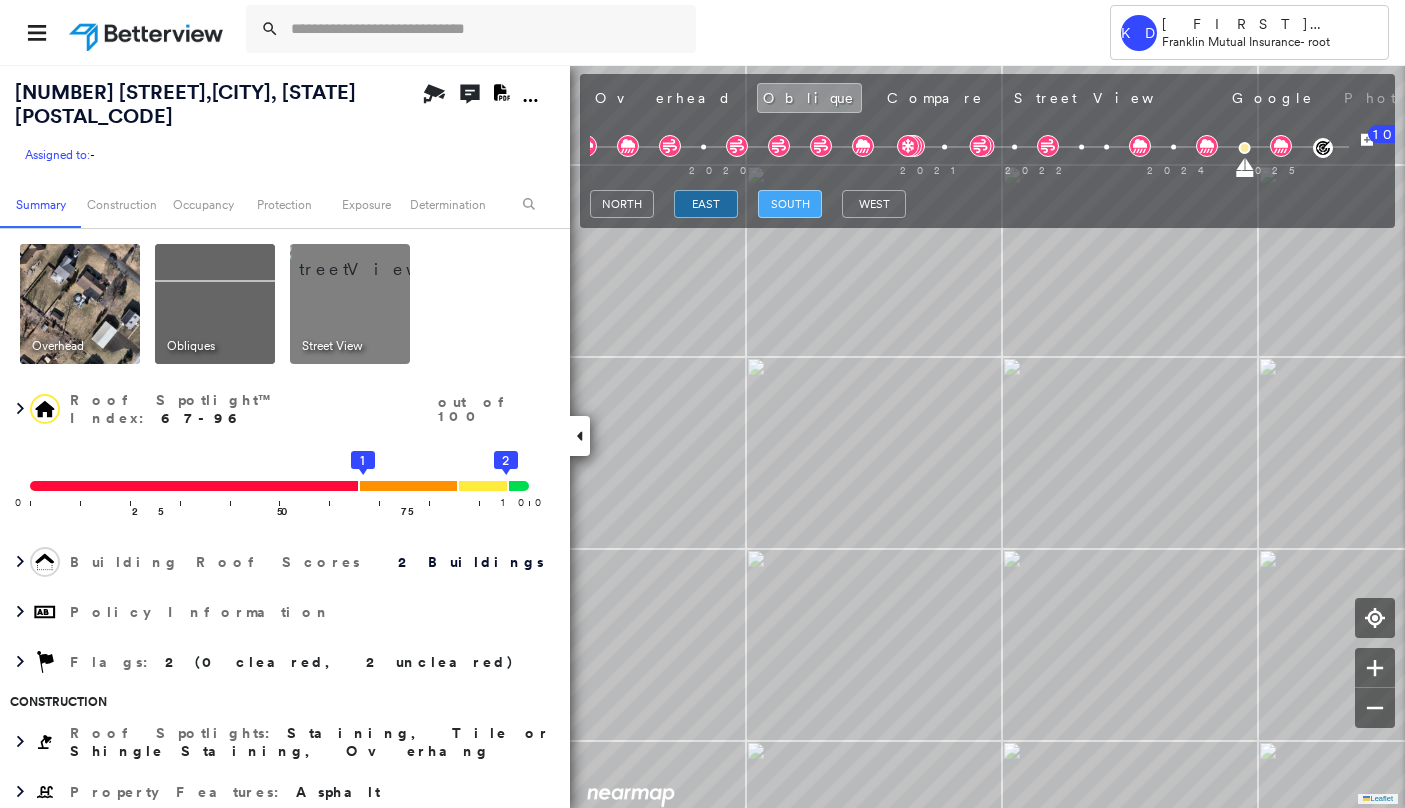 click on "south" at bounding box center (790, 204) 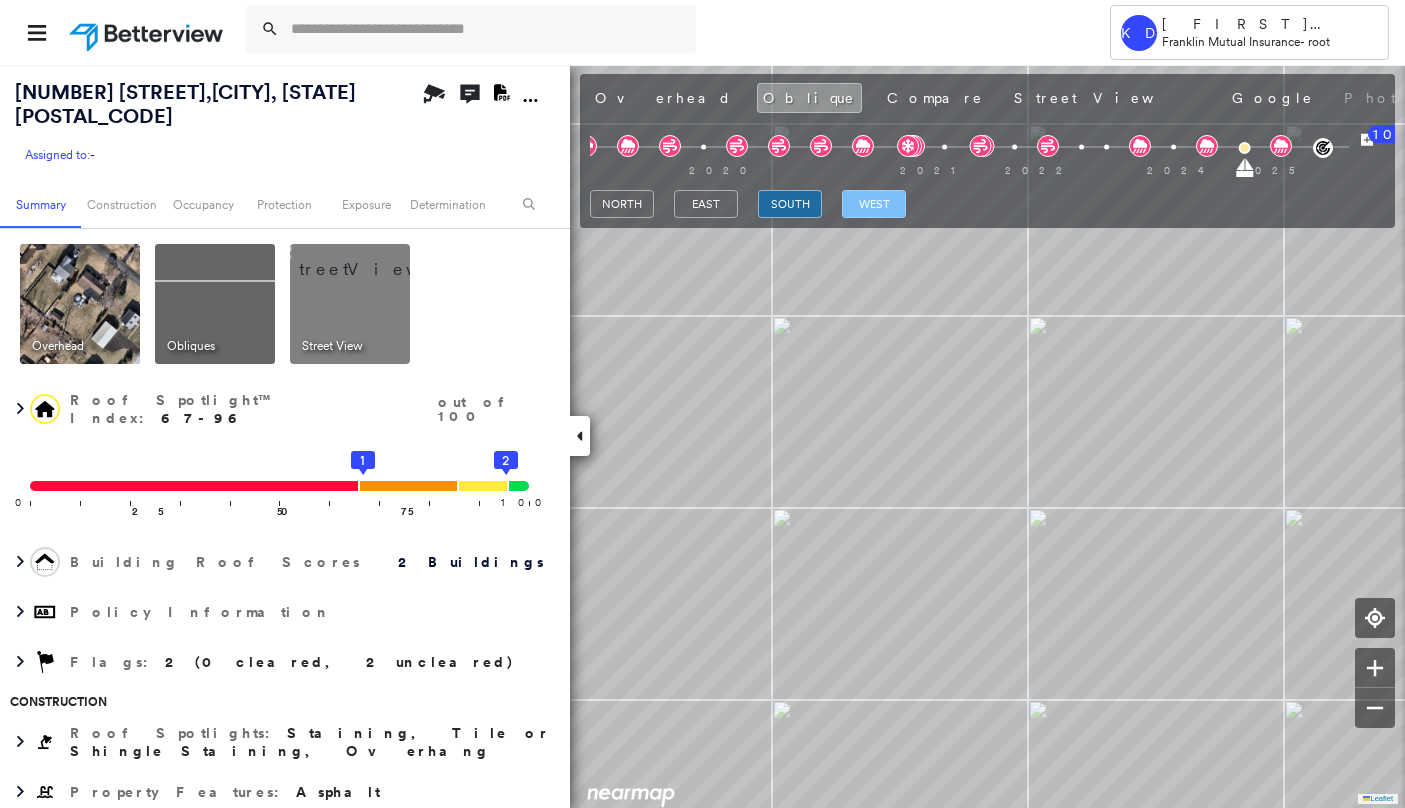 click on "west" at bounding box center (874, 204) 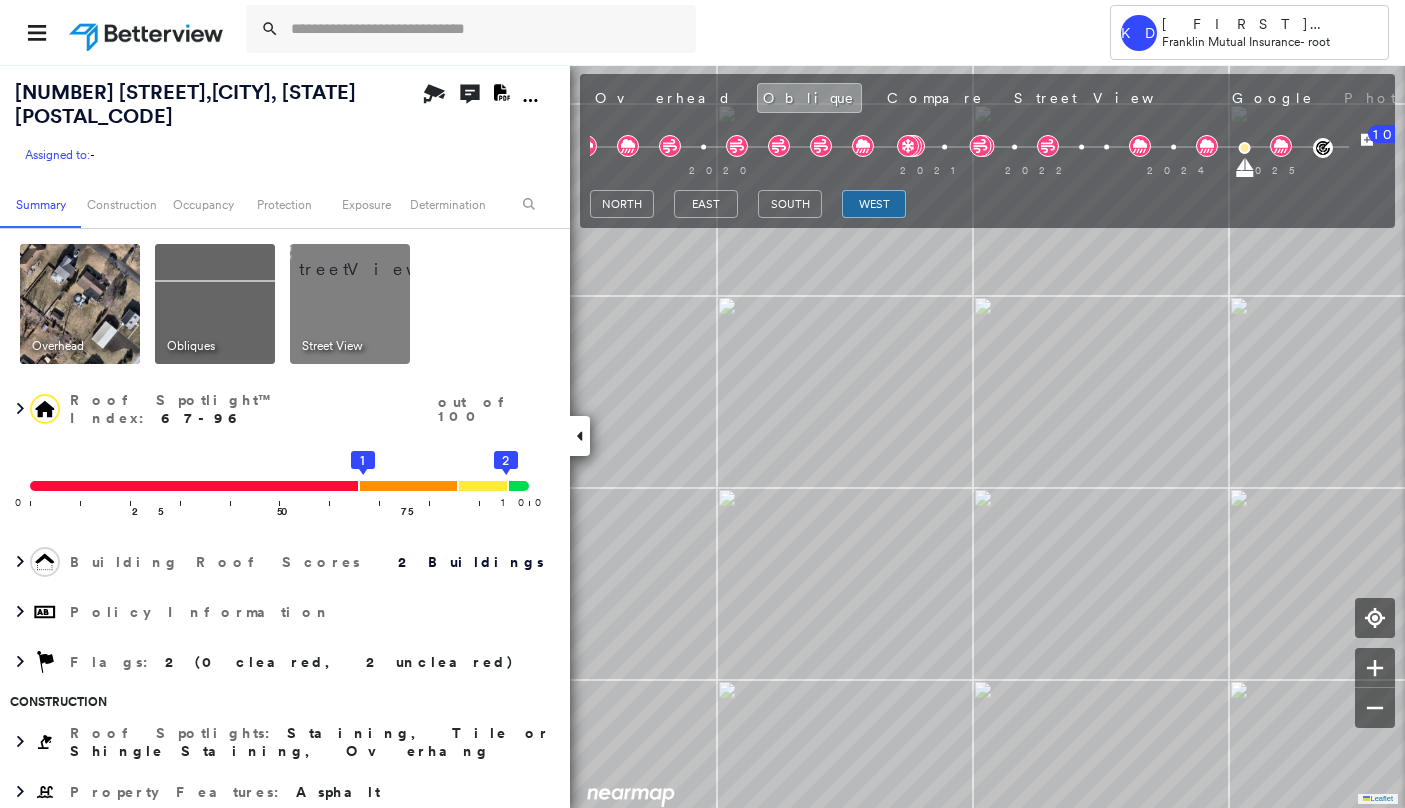 click at bounding box center [80, 304] 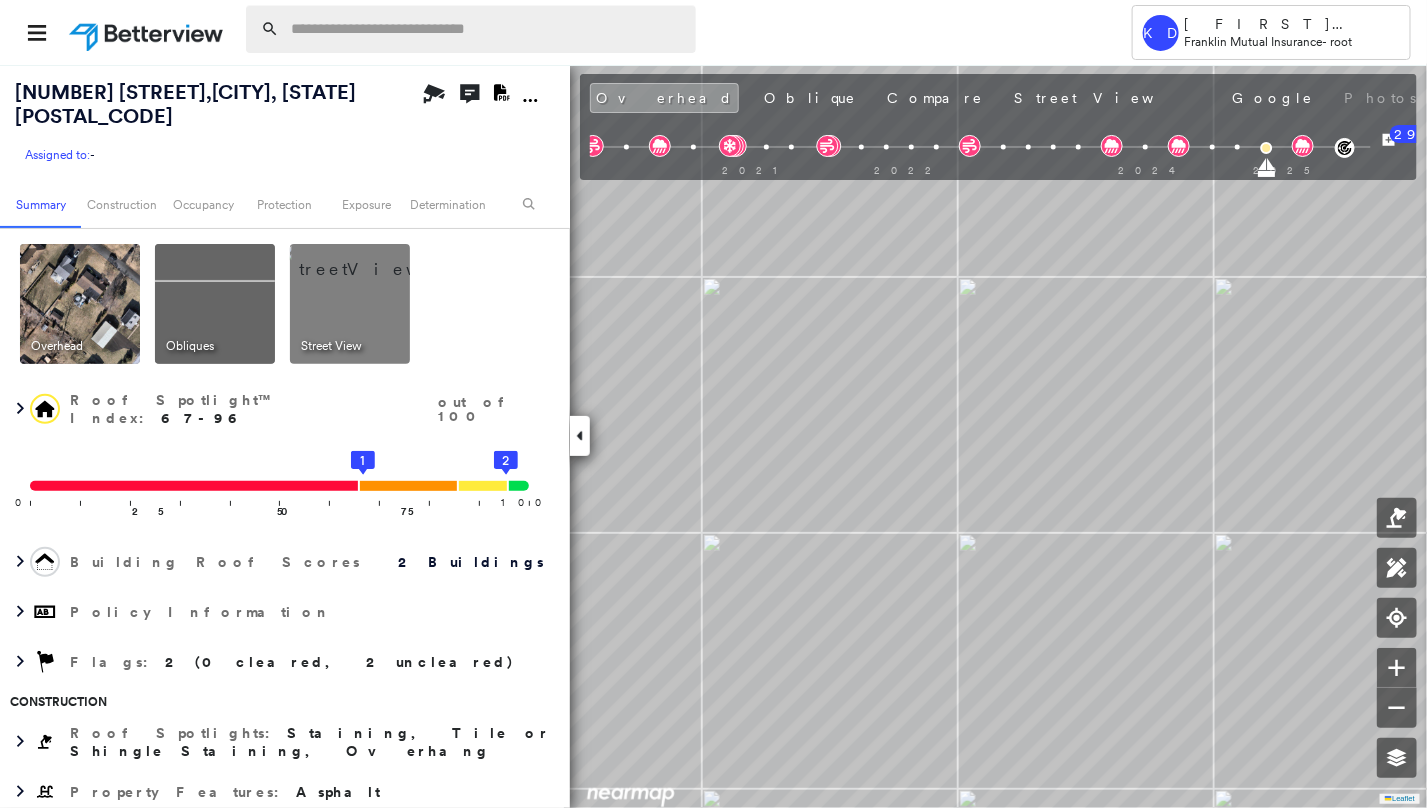 click at bounding box center (487, 29) 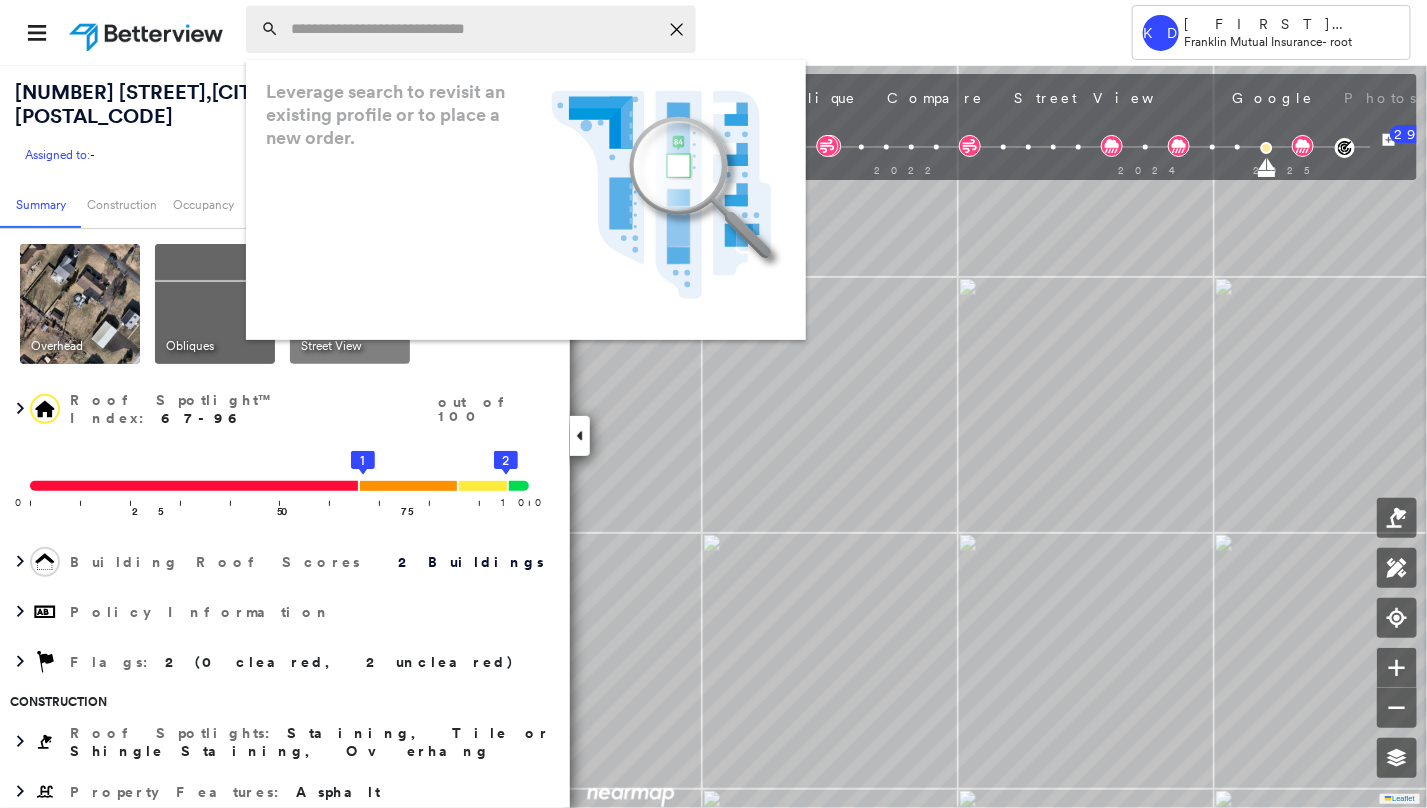 paste on "**********" 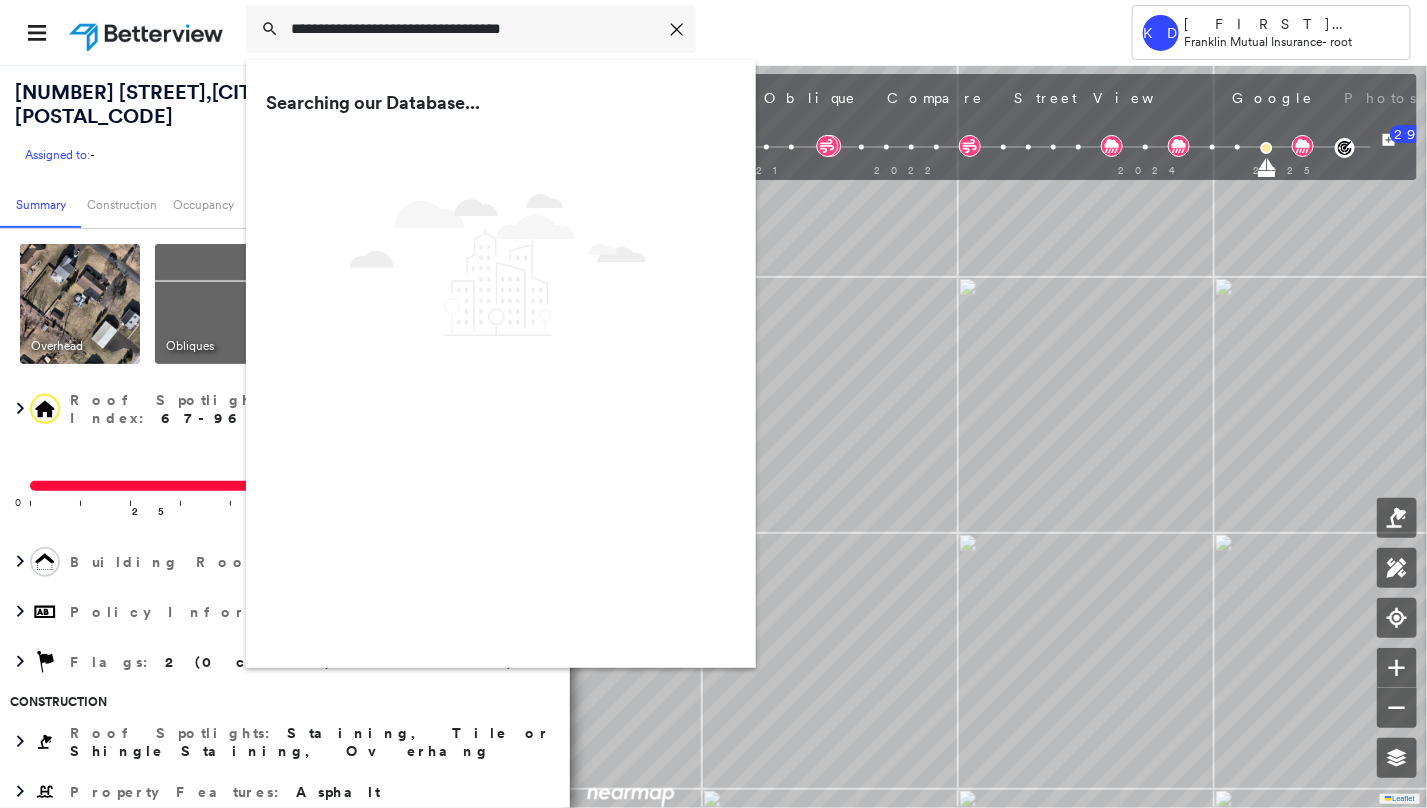 type on "**********" 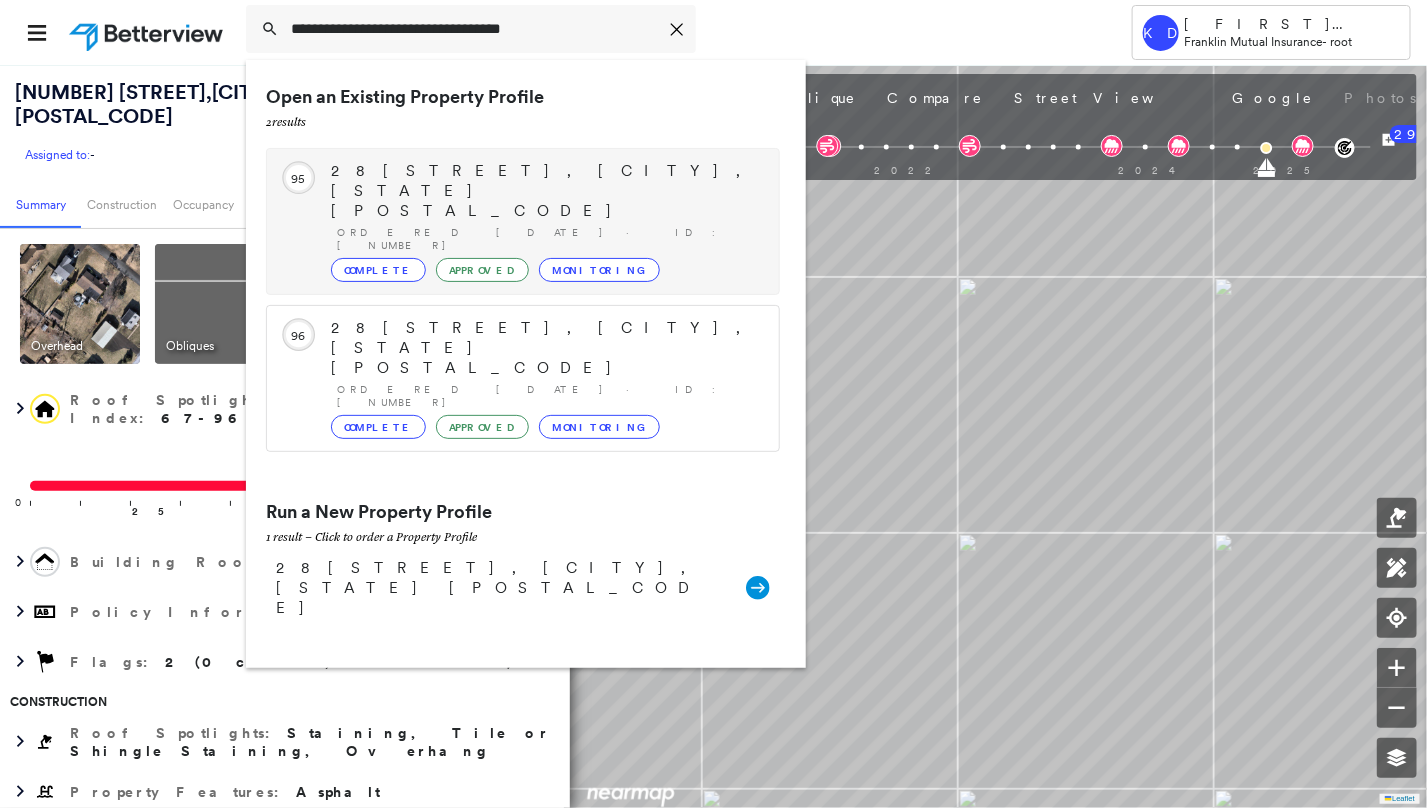 click on "28 [STREET], [CITY], [STATE] [POSTAL_CODE]" at bounding box center (545, 191) 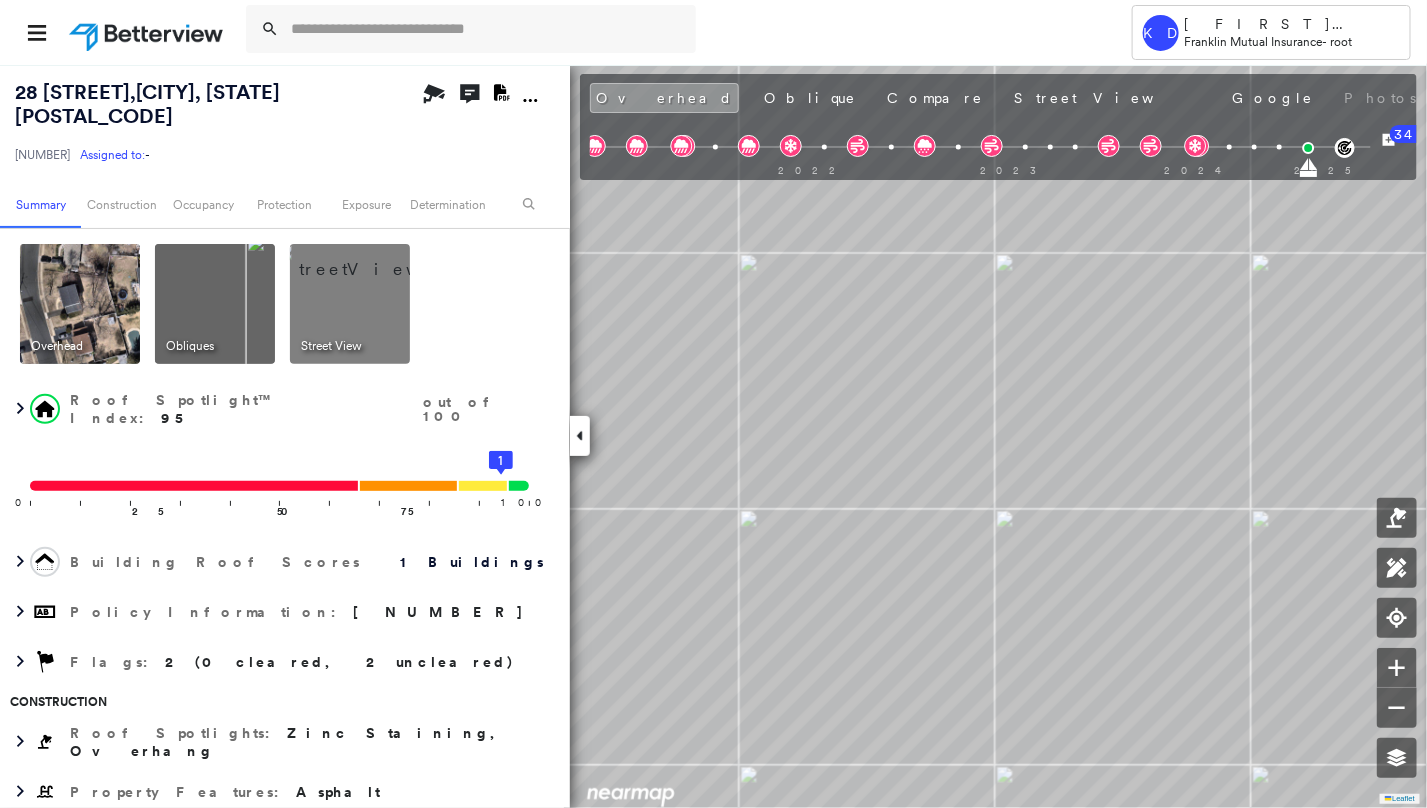 click at bounding box center (374, 259) 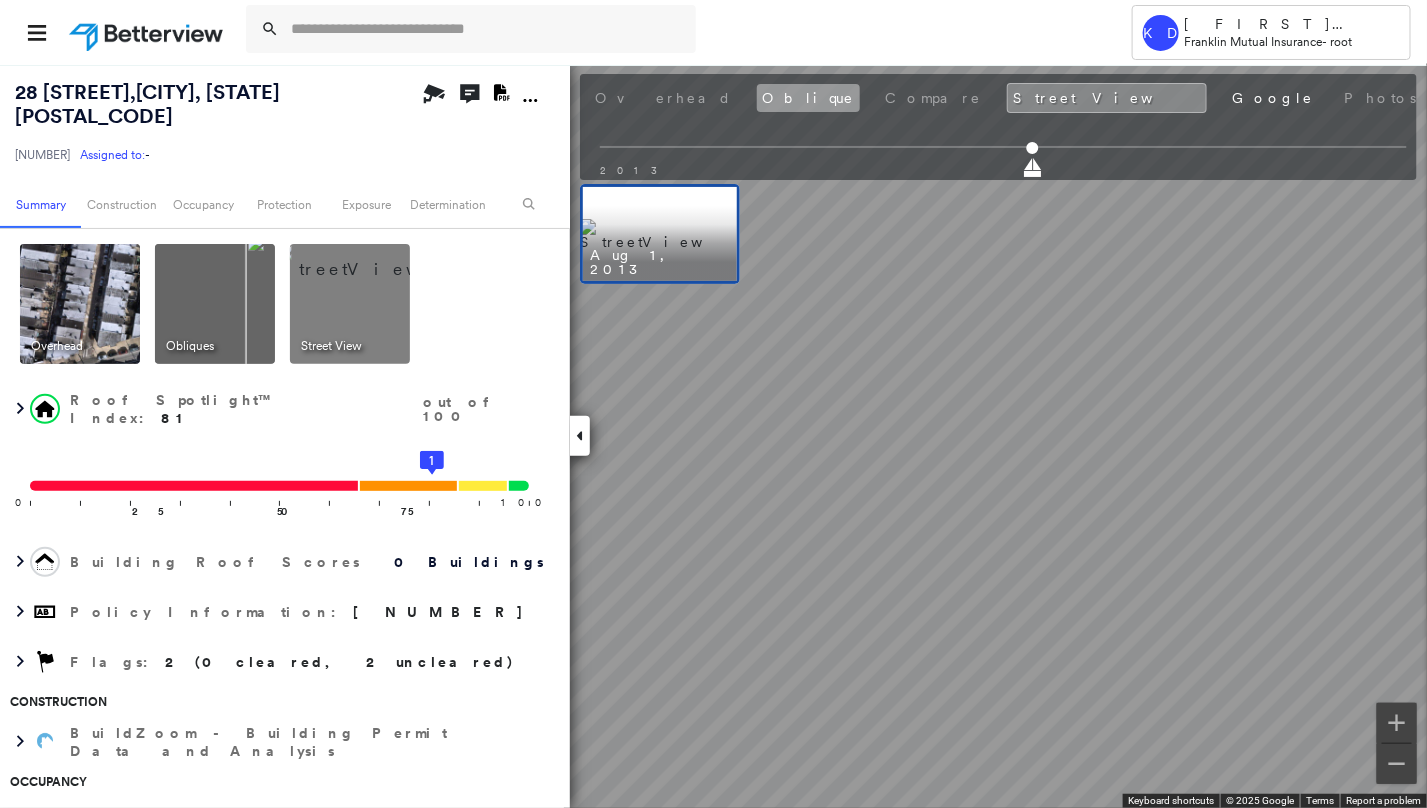 click on "Oblique" at bounding box center (808, 98) 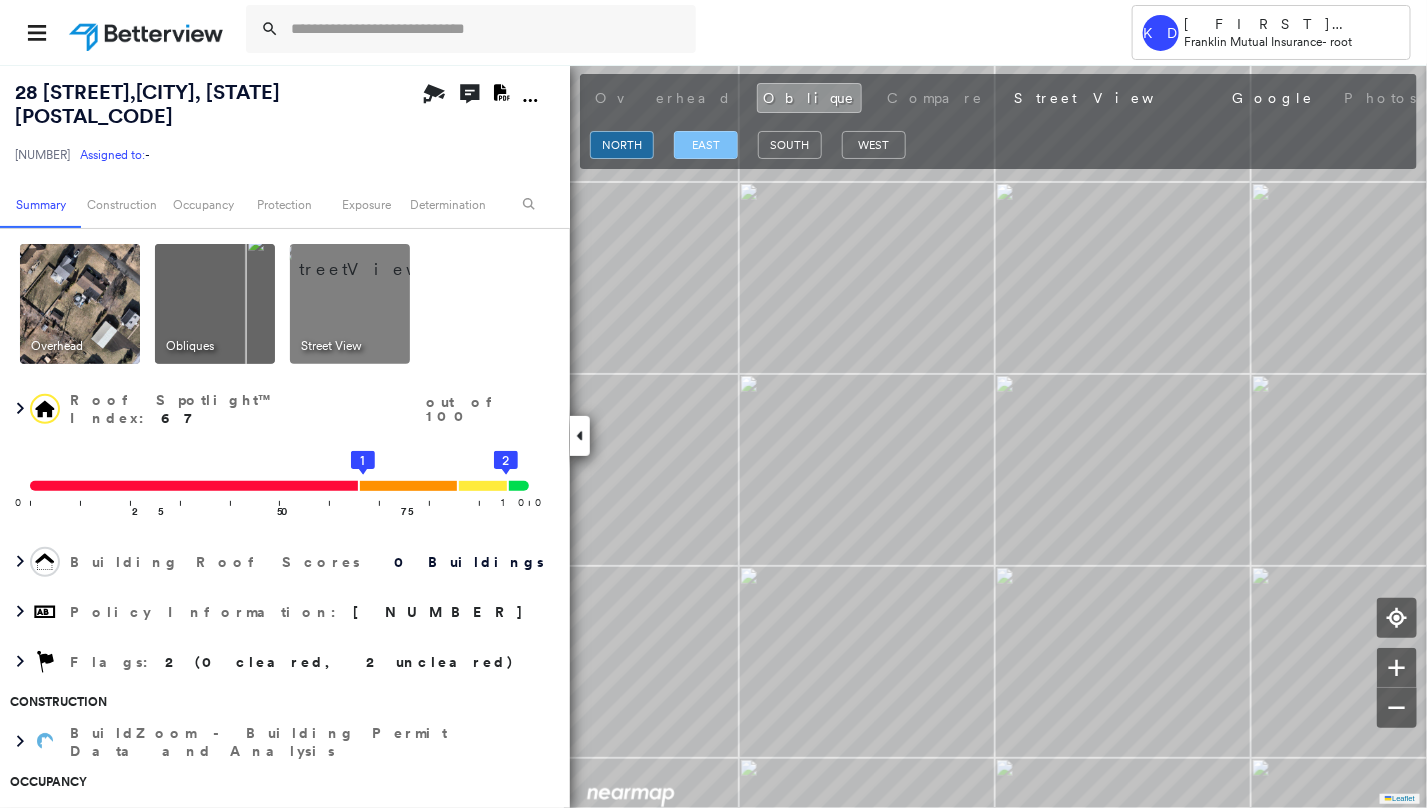 click on "east" at bounding box center [706, 145] 